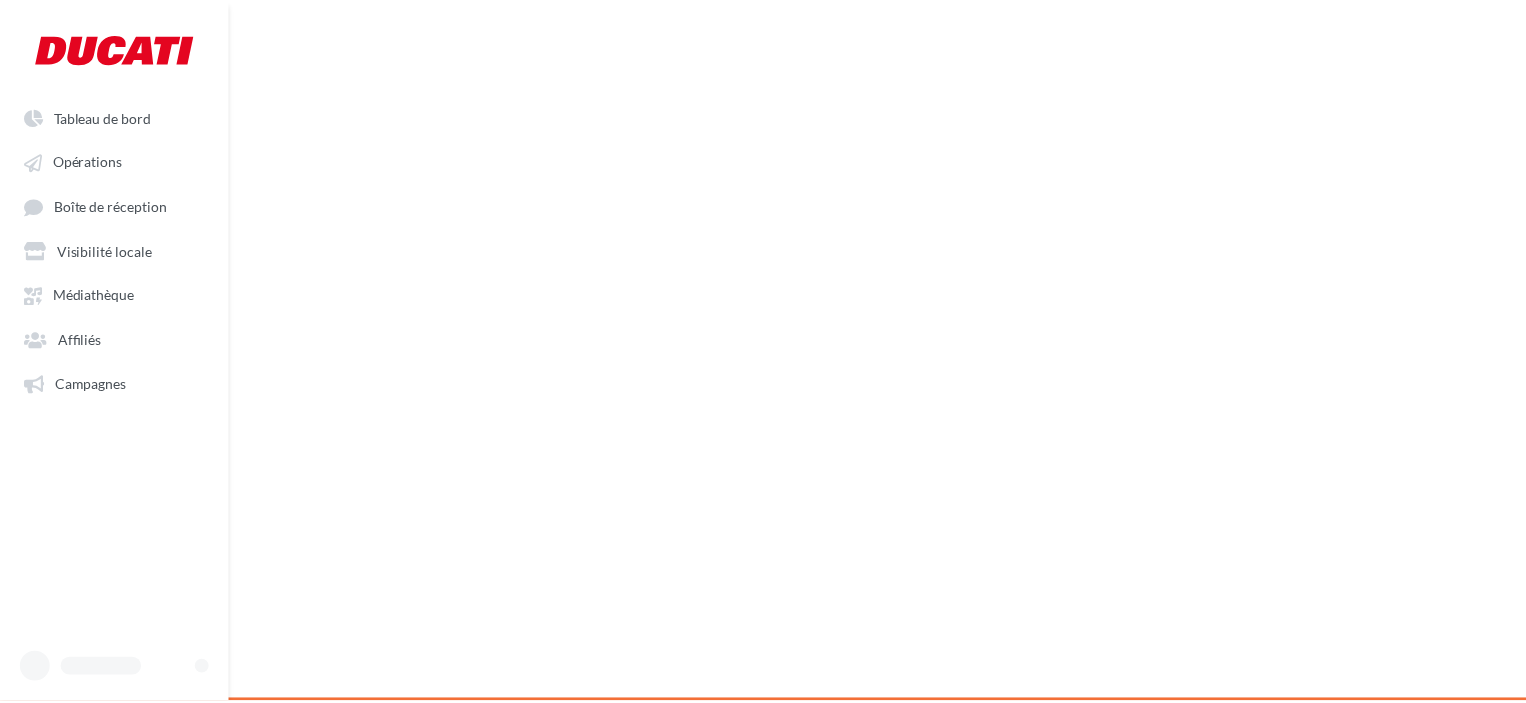 scroll, scrollTop: 0, scrollLeft: 0, axis: both 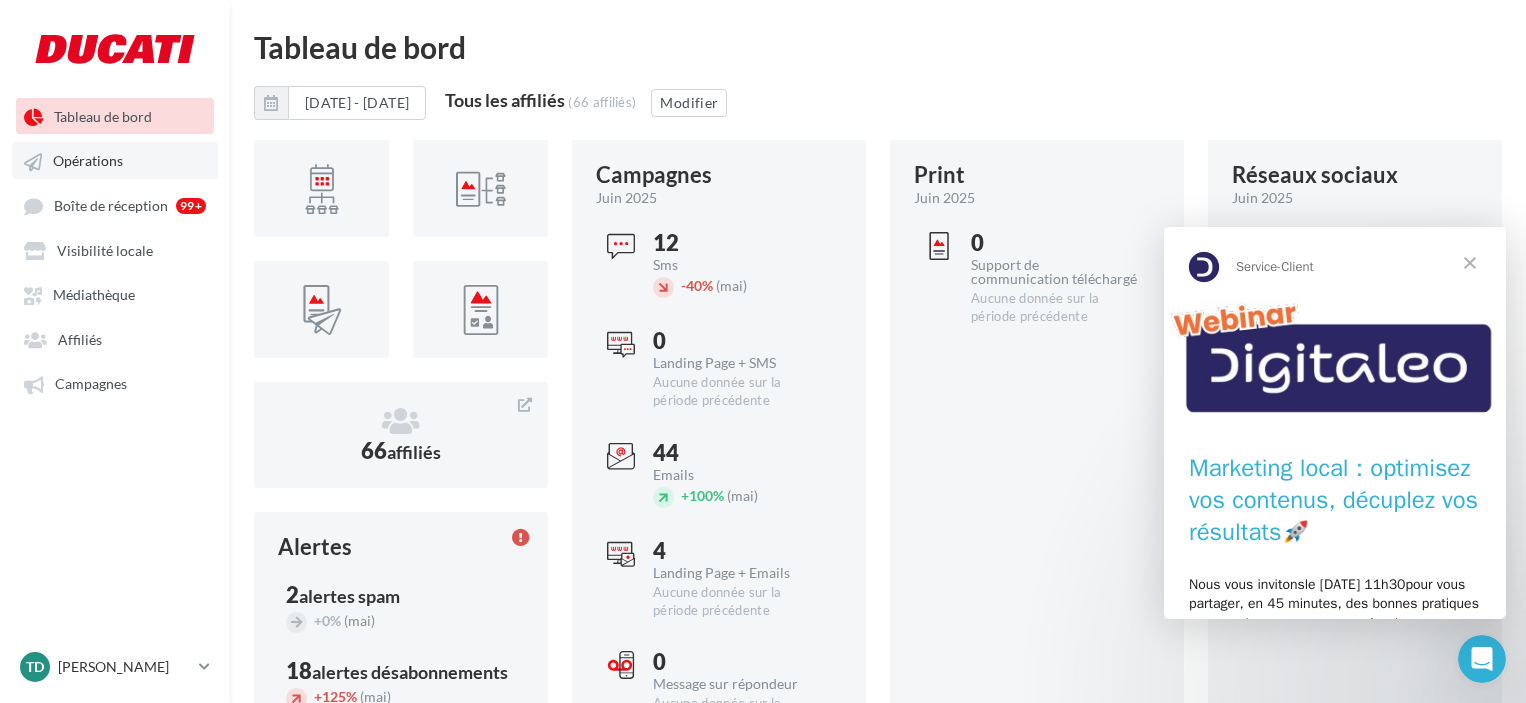 click on "Opérations" at bounding box center (88, 161) 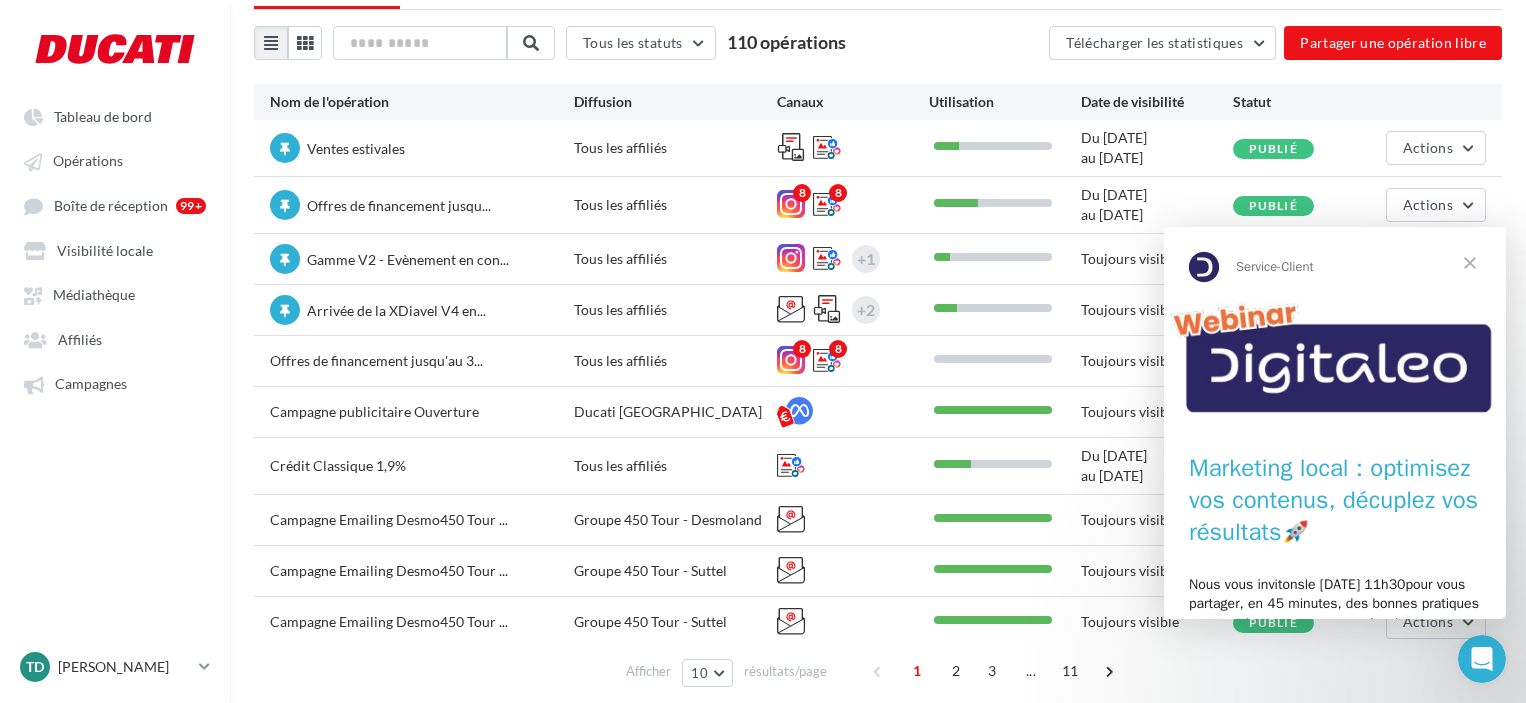scroll, scrollTop: 0, scrollLeft: 0, axis: both 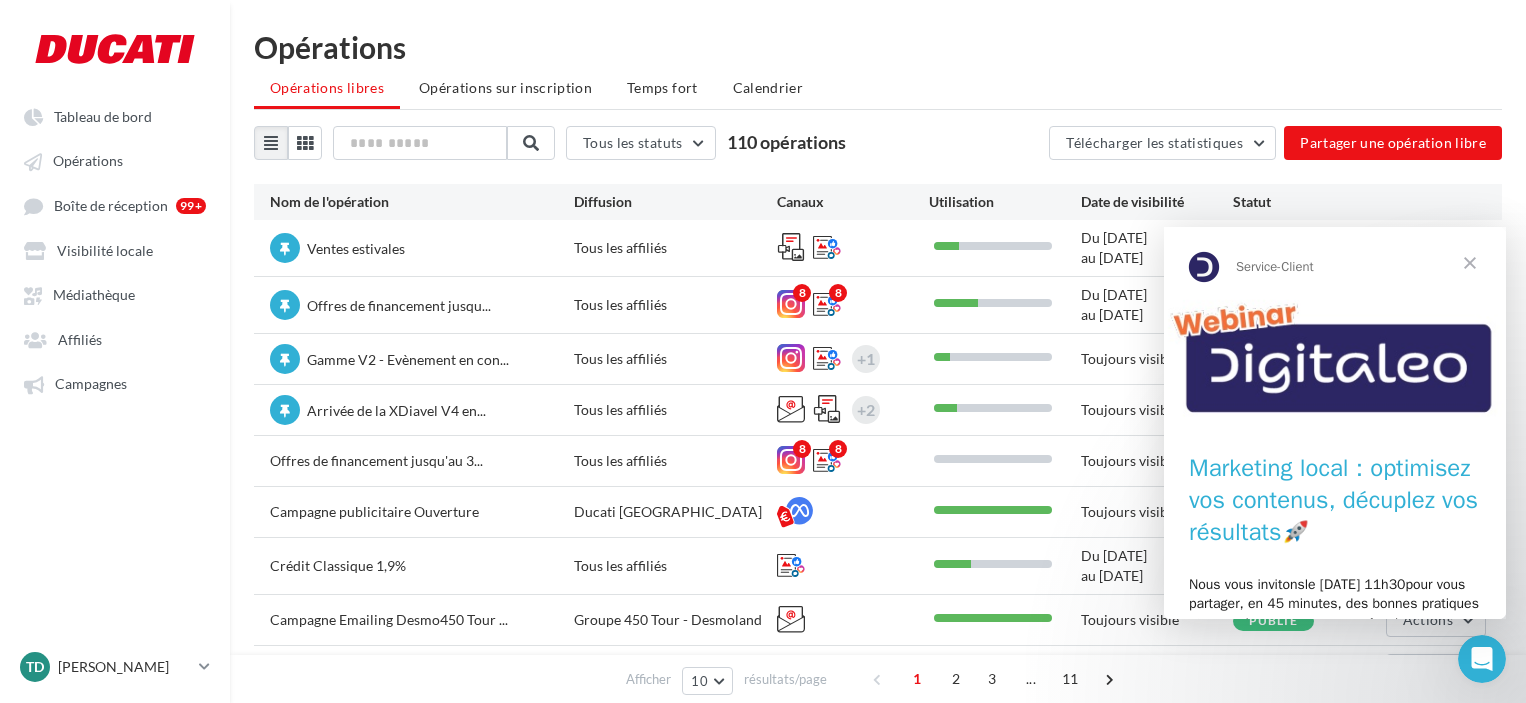 click on "Ventes estivales" at bounding box center [356, 248] 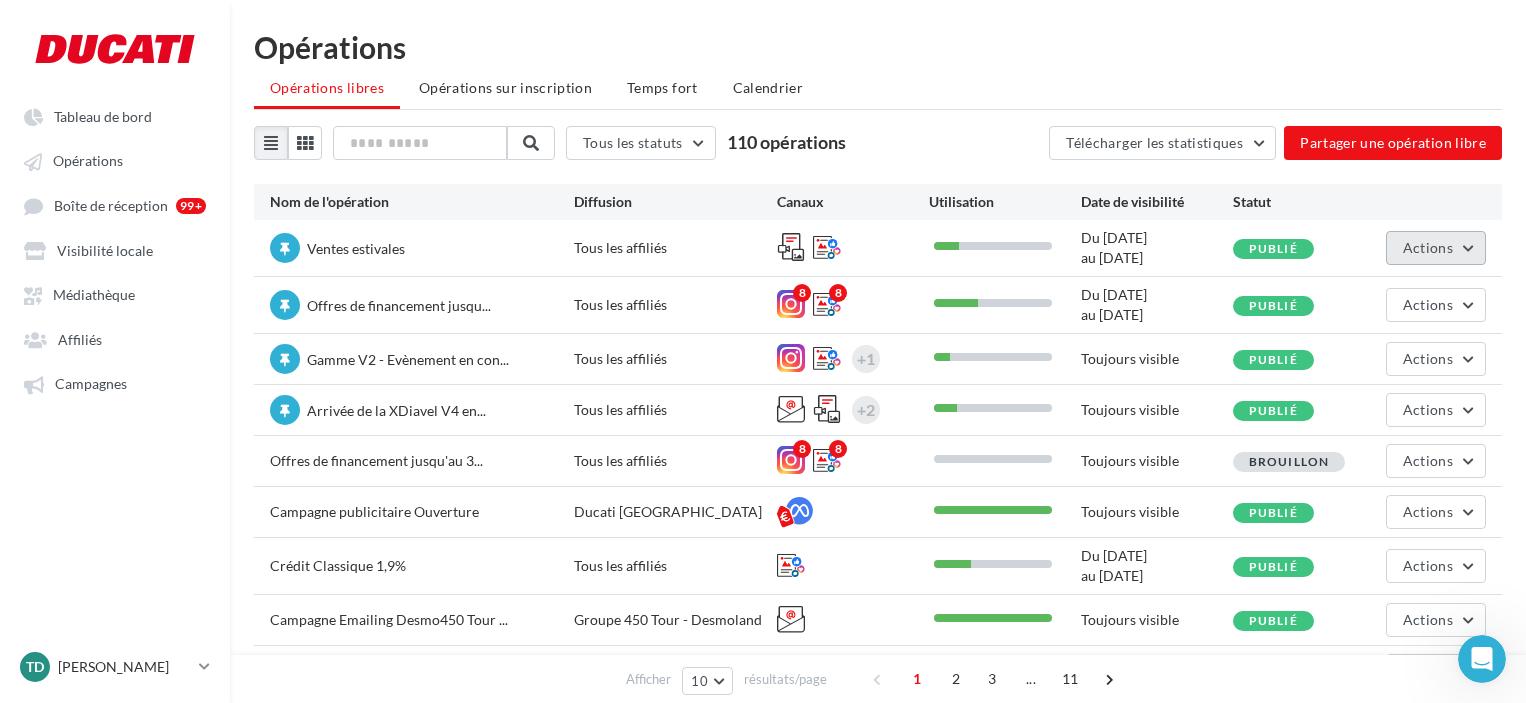click on "Actions" at bounding box center [1436, 248] 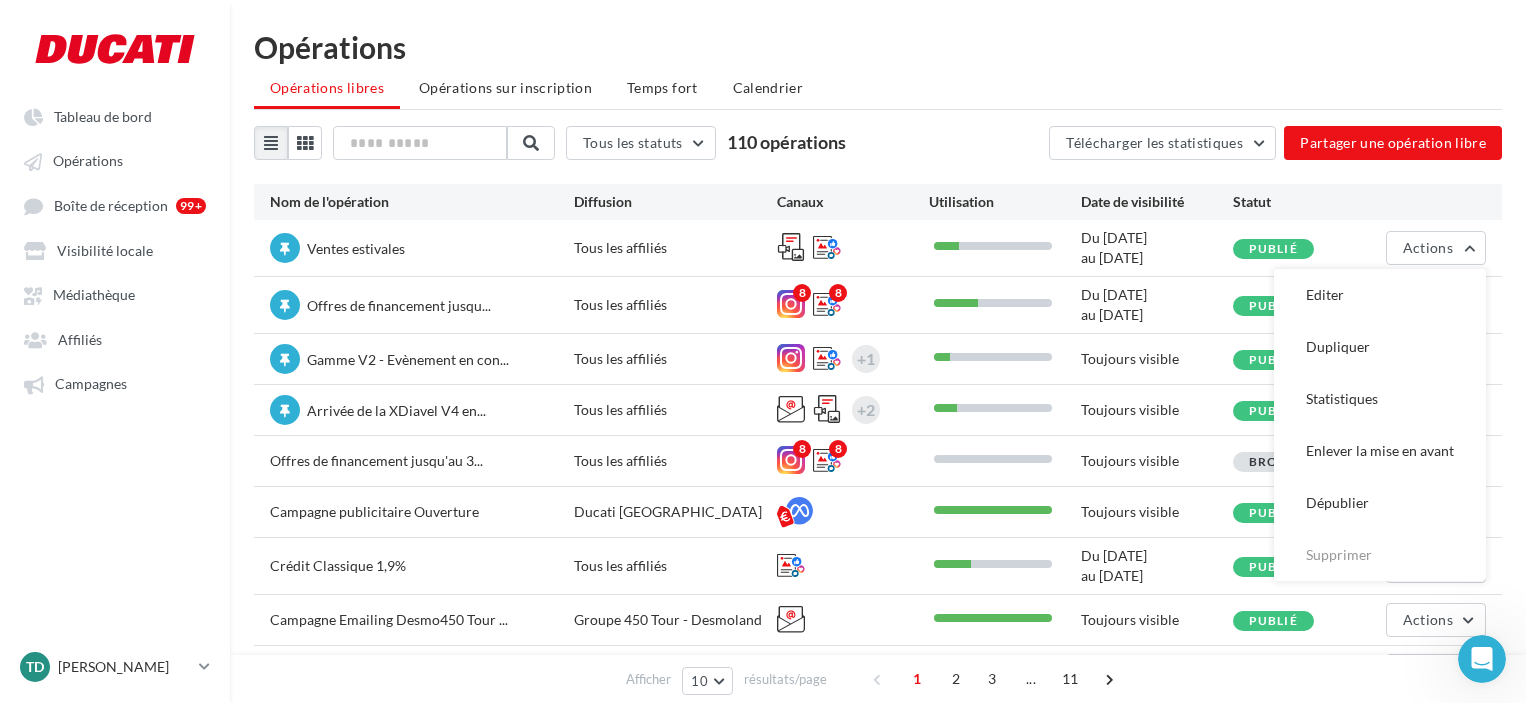 click on "Editer" at bounding box center [1380, 295] 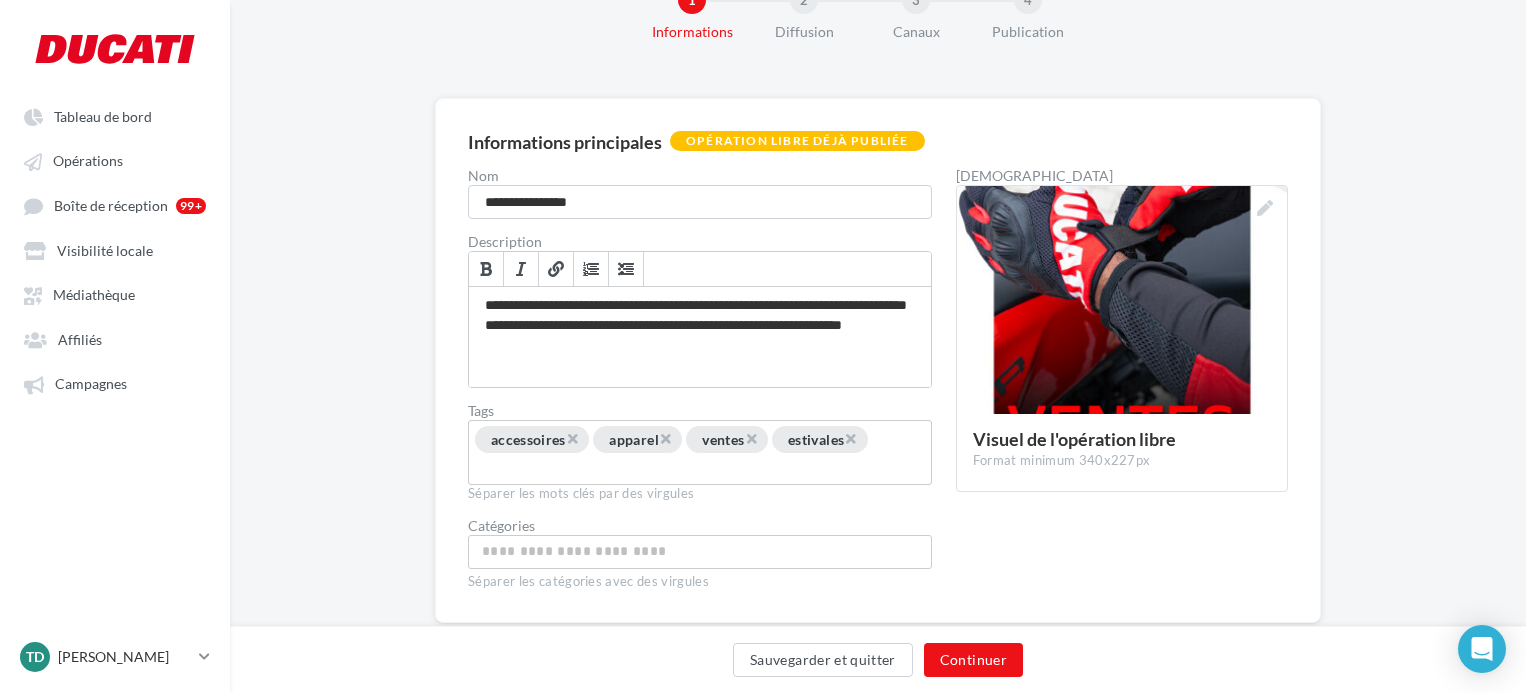 scroll, scrollTop: 100, scrollLeft: 0, axis: vertical 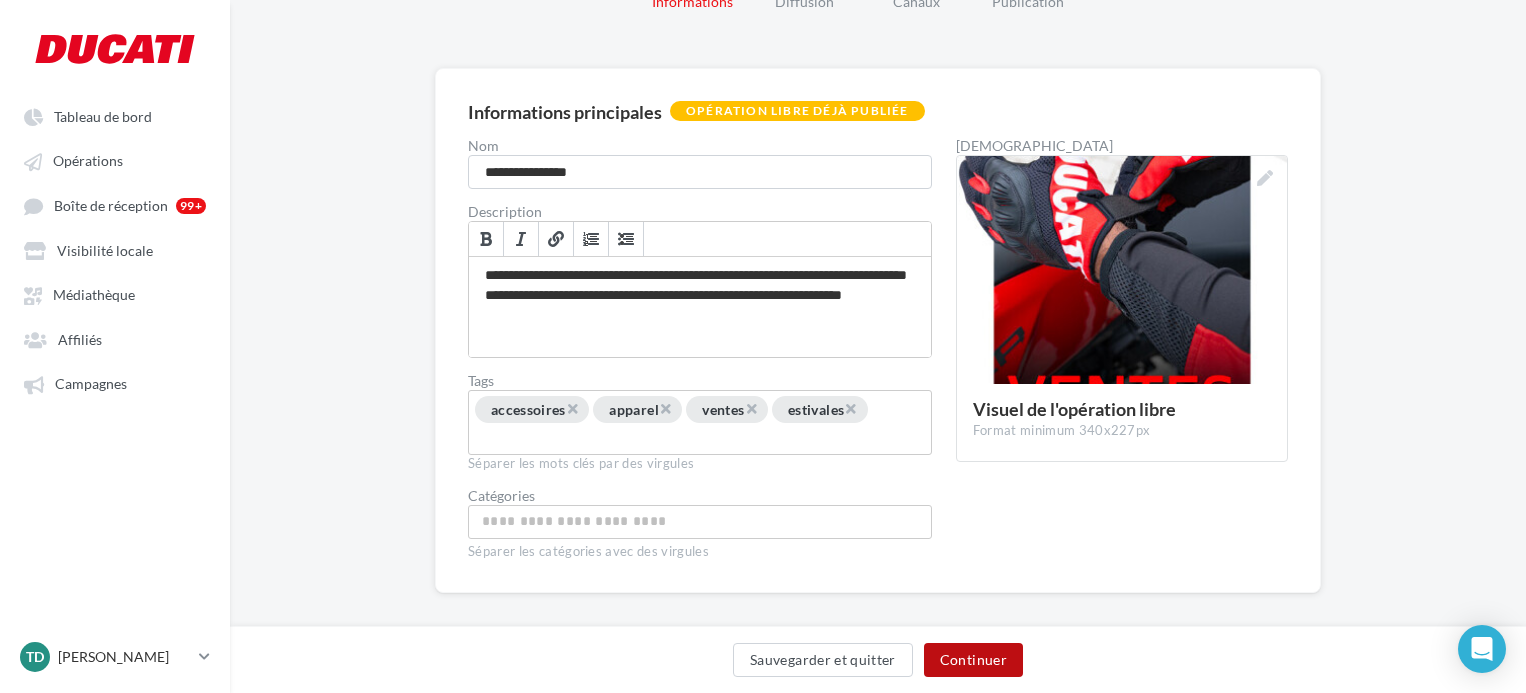 click on "Continuer" at bounding box center [973, 660] 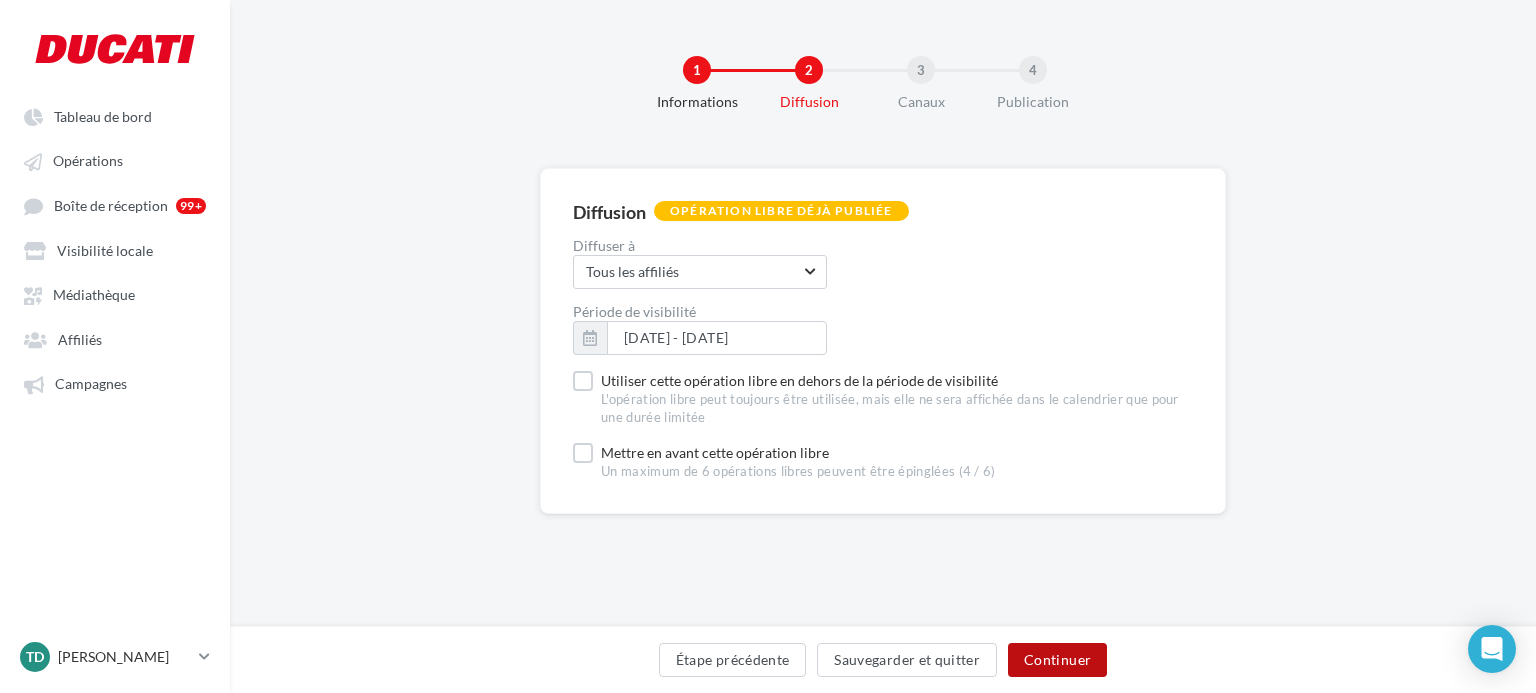 click on "Continuer" at bounding box center [1057, 660] 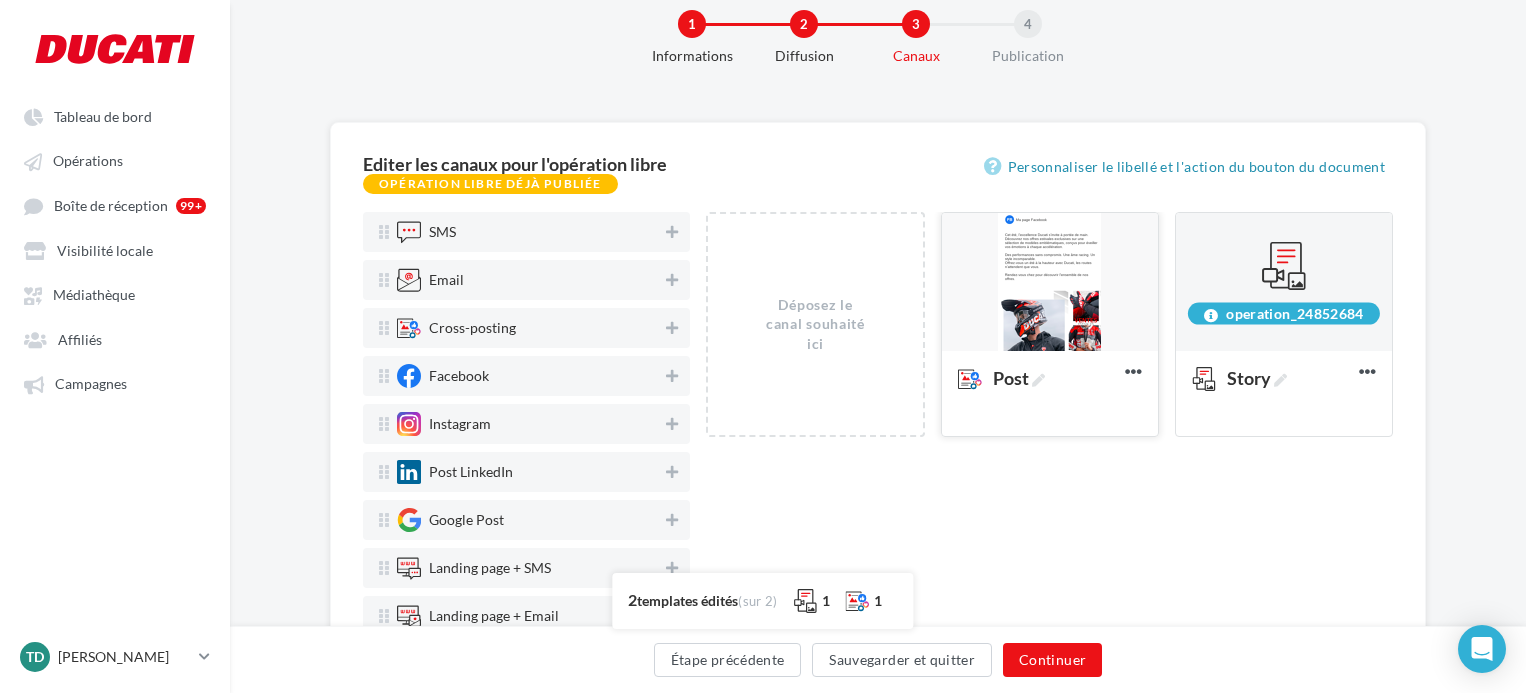 scroll, scrollTop: 0, scrollLeft: 0, axis: both 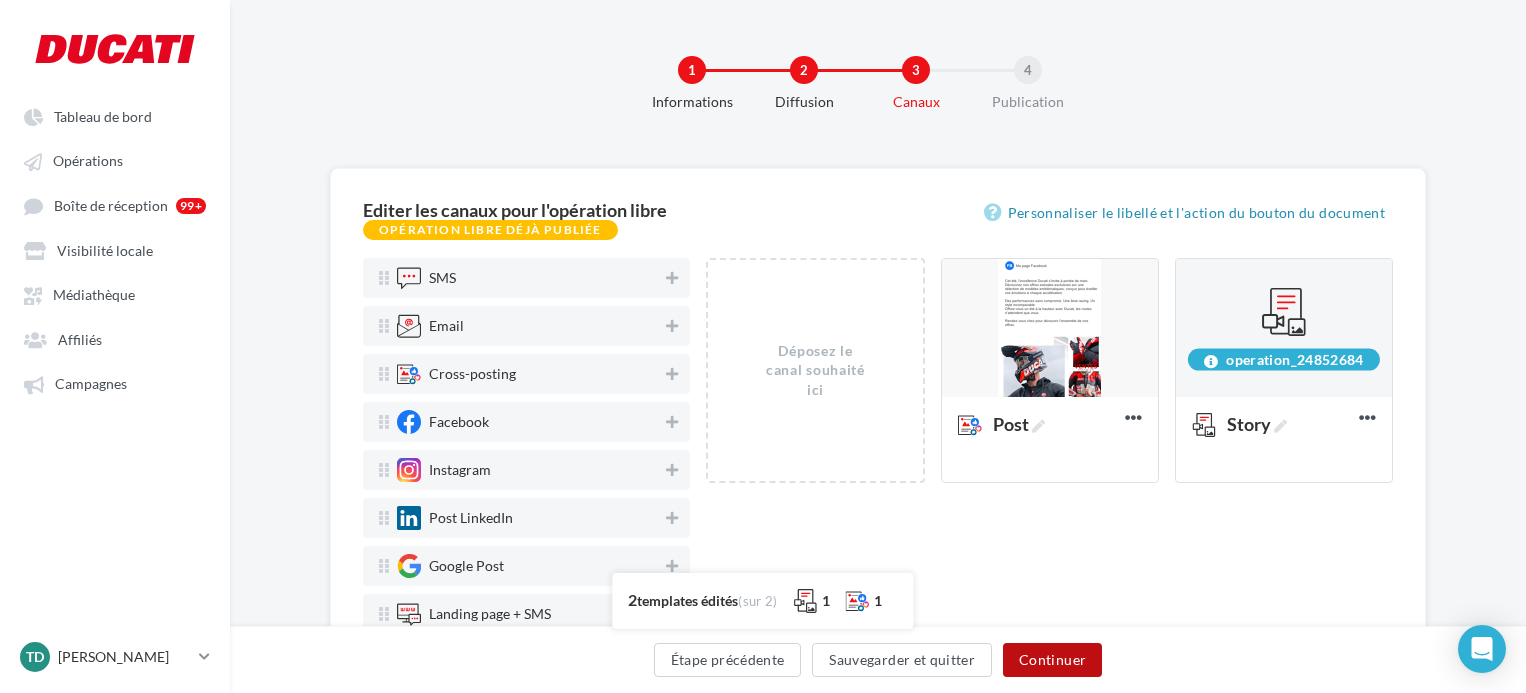 click on "Continuer" at bounding box center (1052, 660) 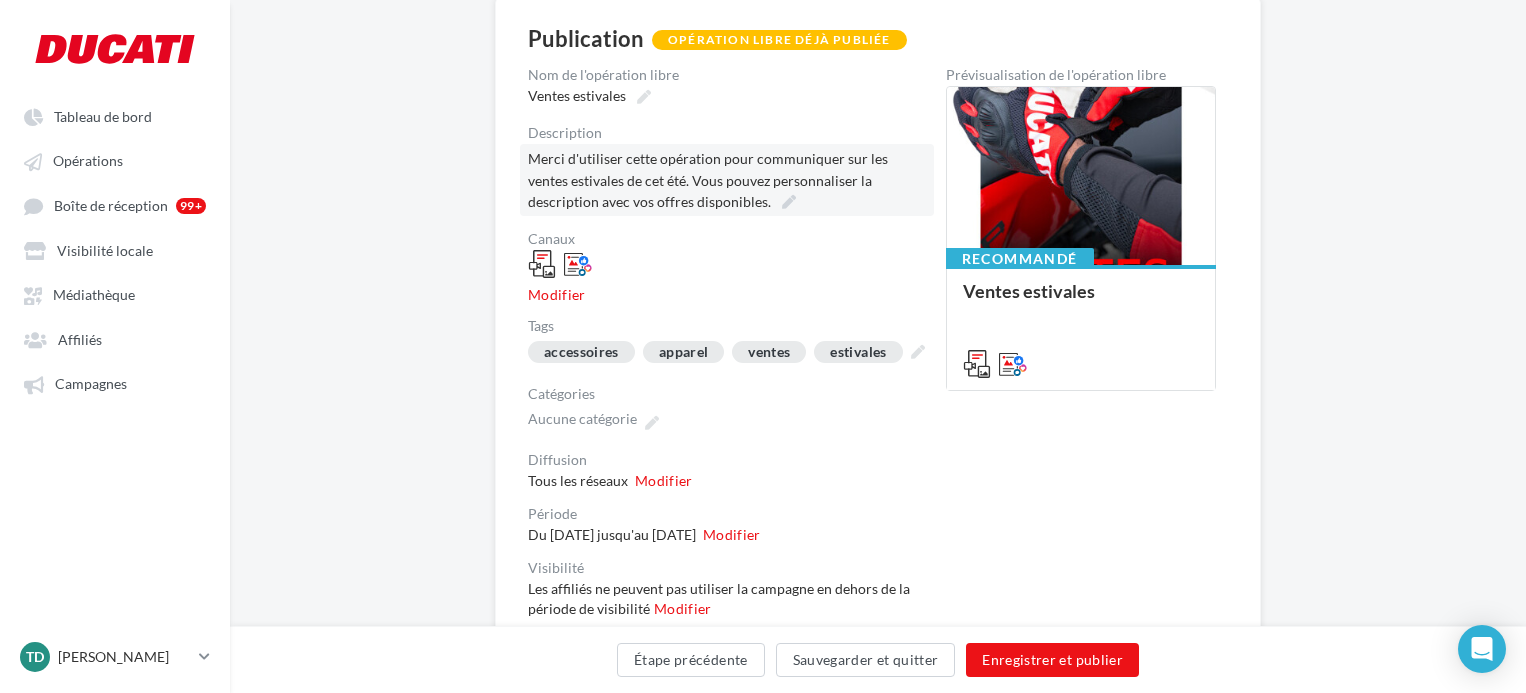 scroll, scrollTop: 0, scrollLeft: 0, axis: both 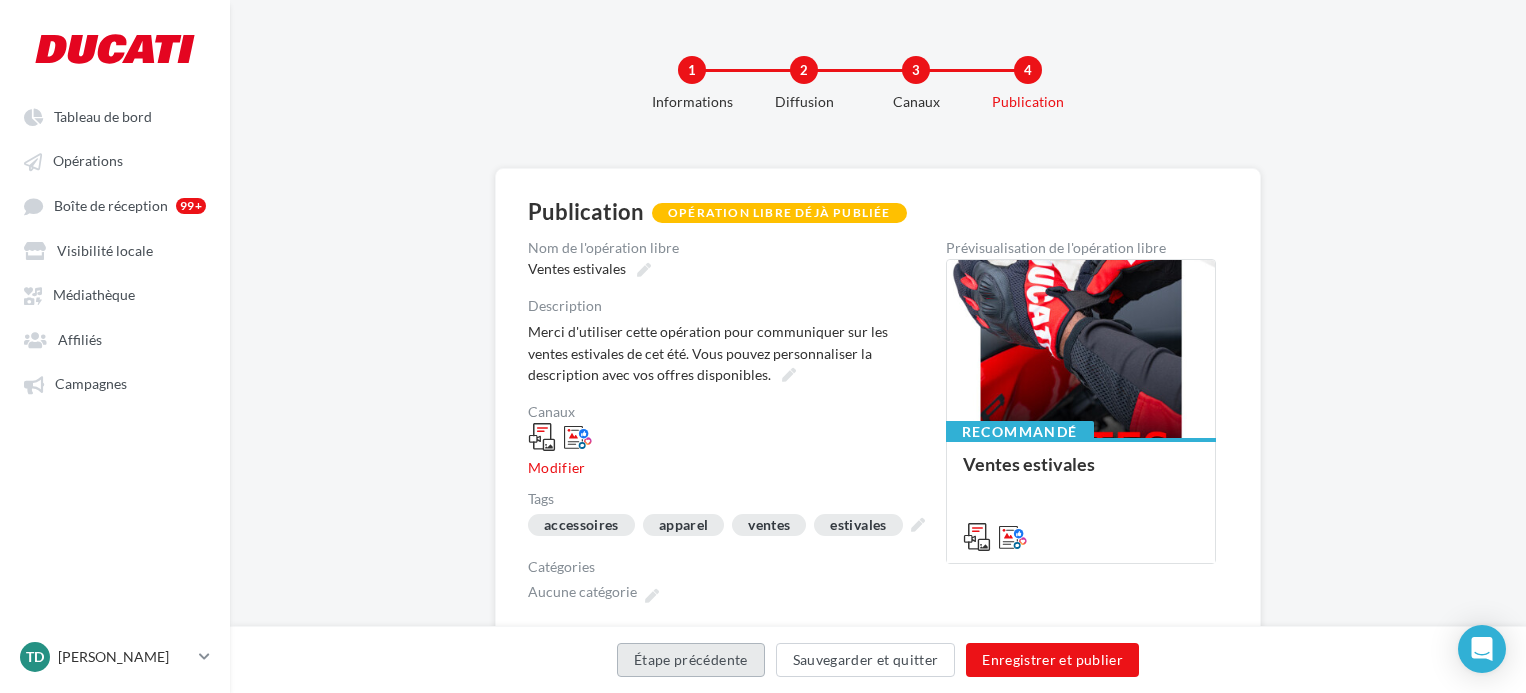 click on "Étape précédente" at bounding box center (691, 660) 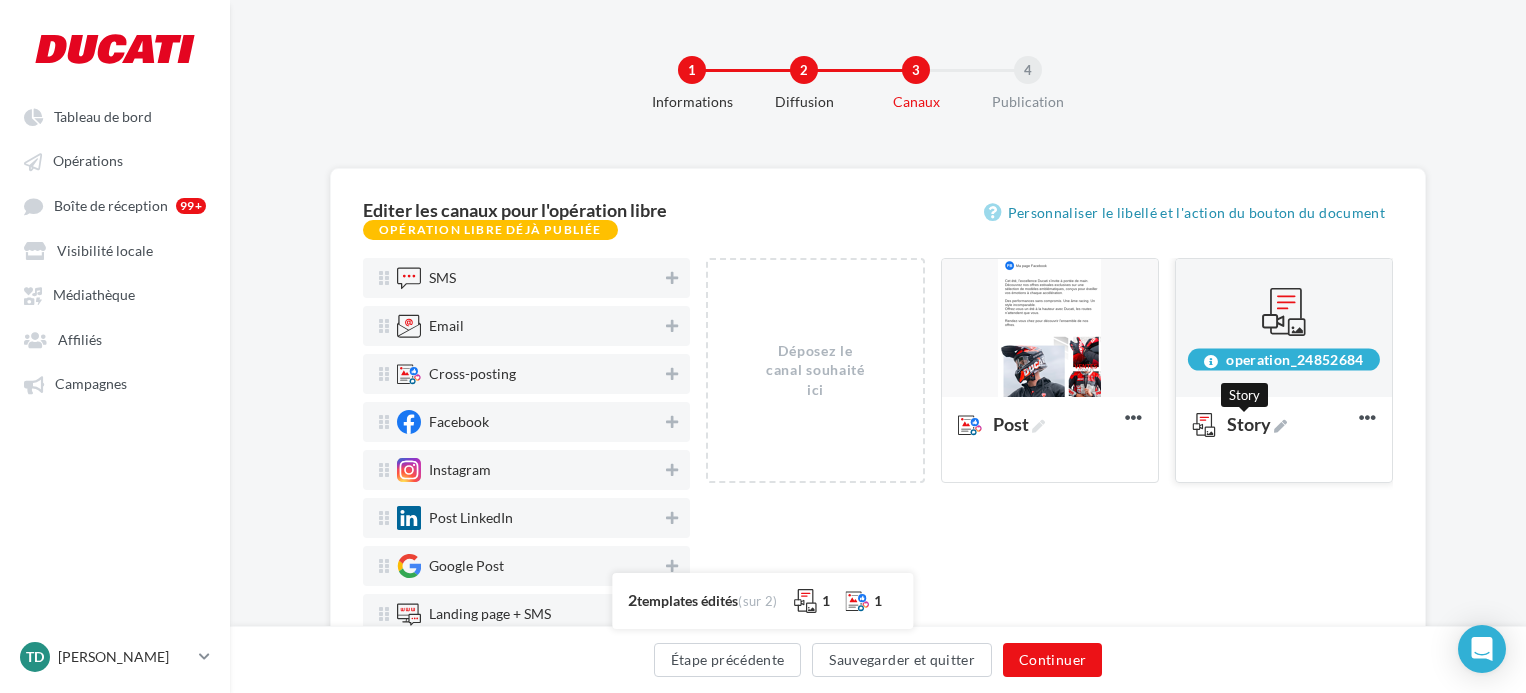 click at bounding box center [1280, 426] 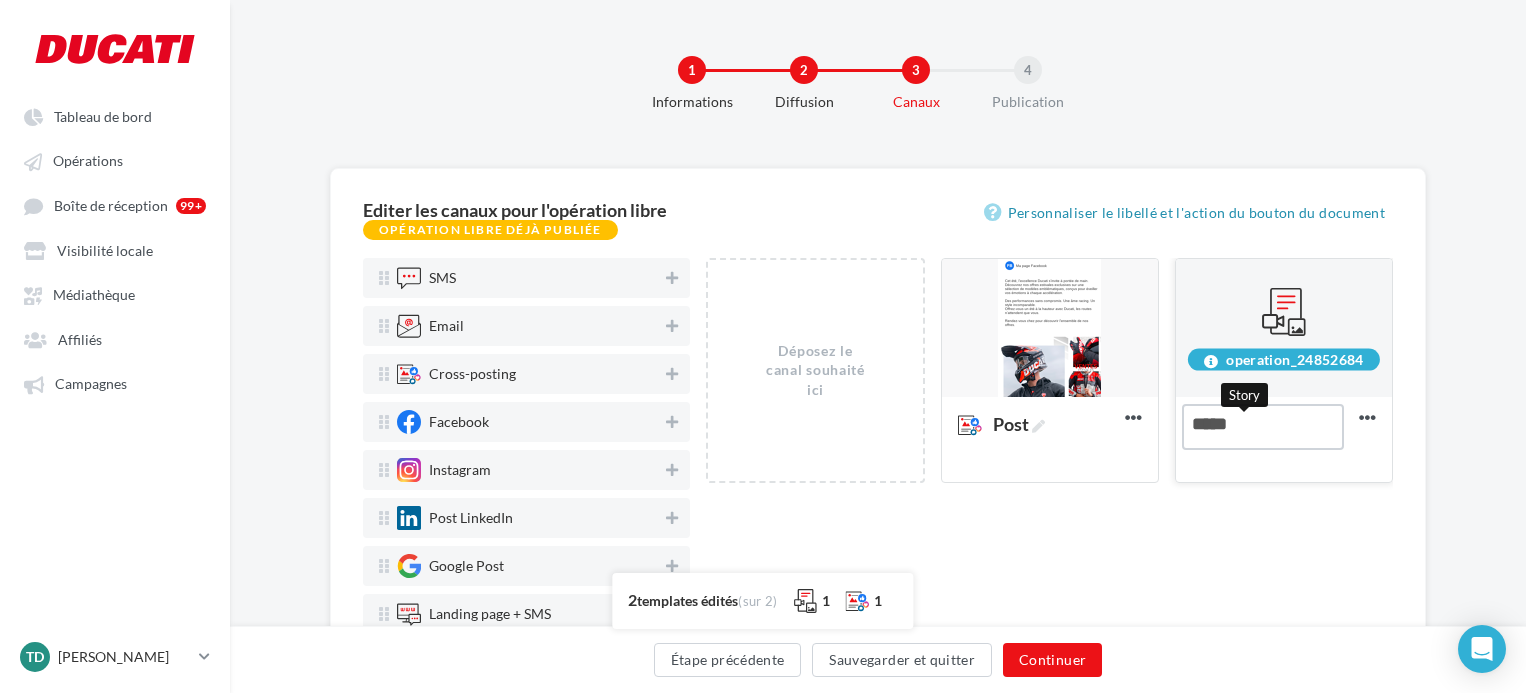 click on "Story
Story" at bounding box center [1263, 427] 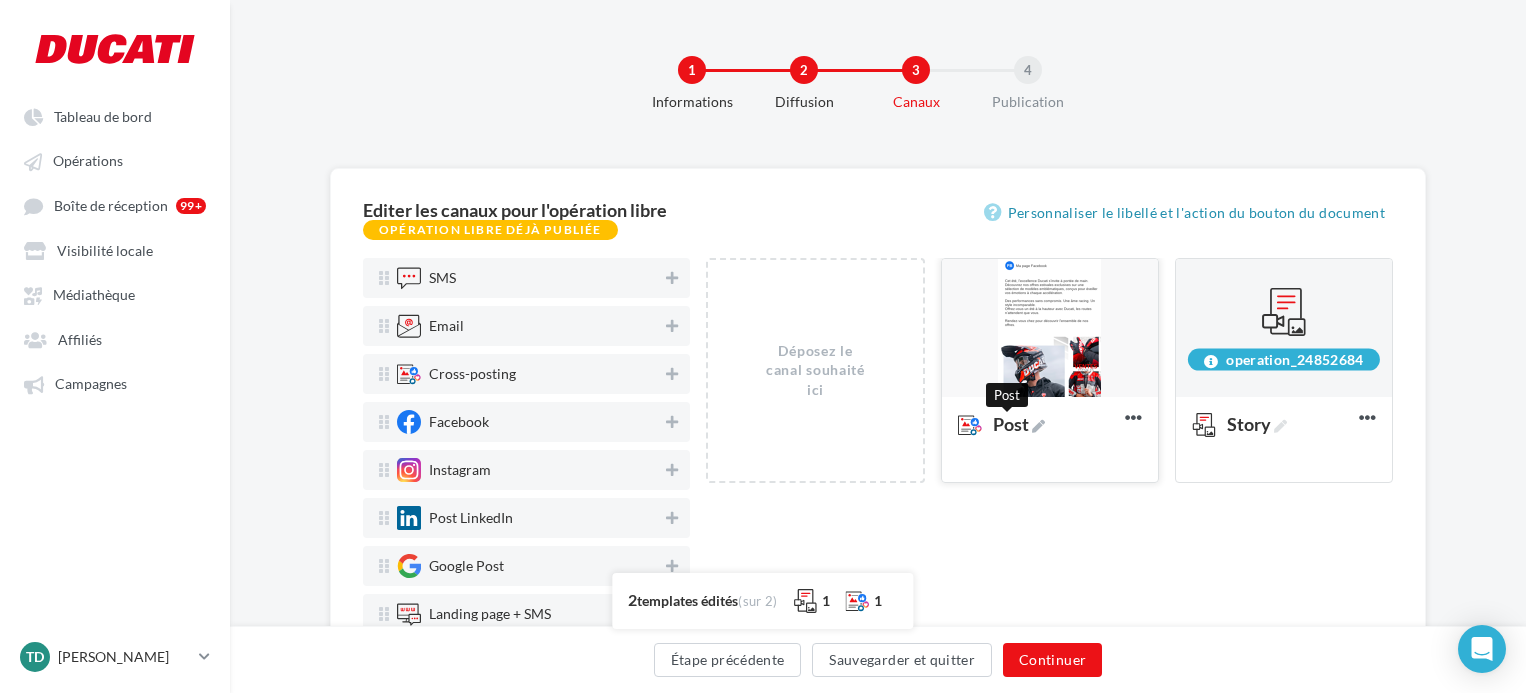 click on "Post" at bounding box center [1005, 426] 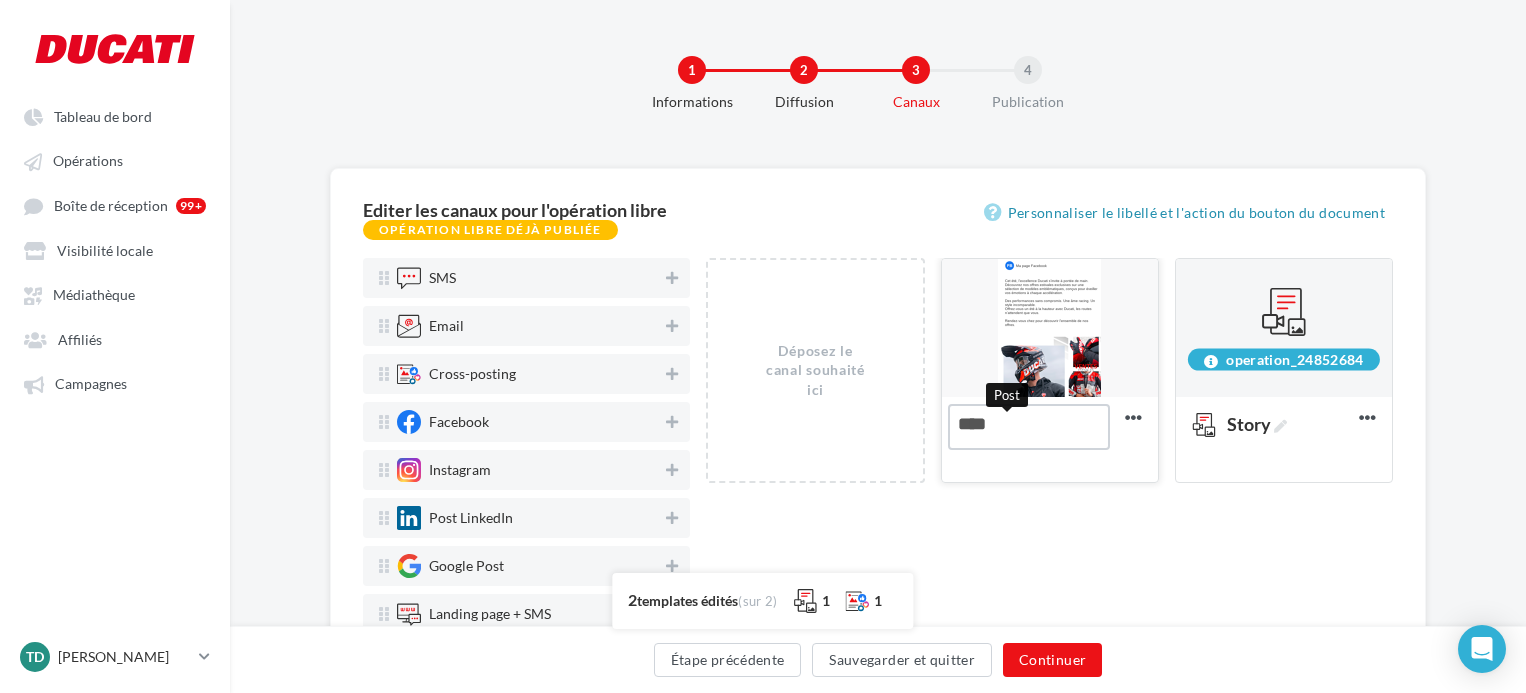 click on "Post
Post" at bounding box center [1029, 427] 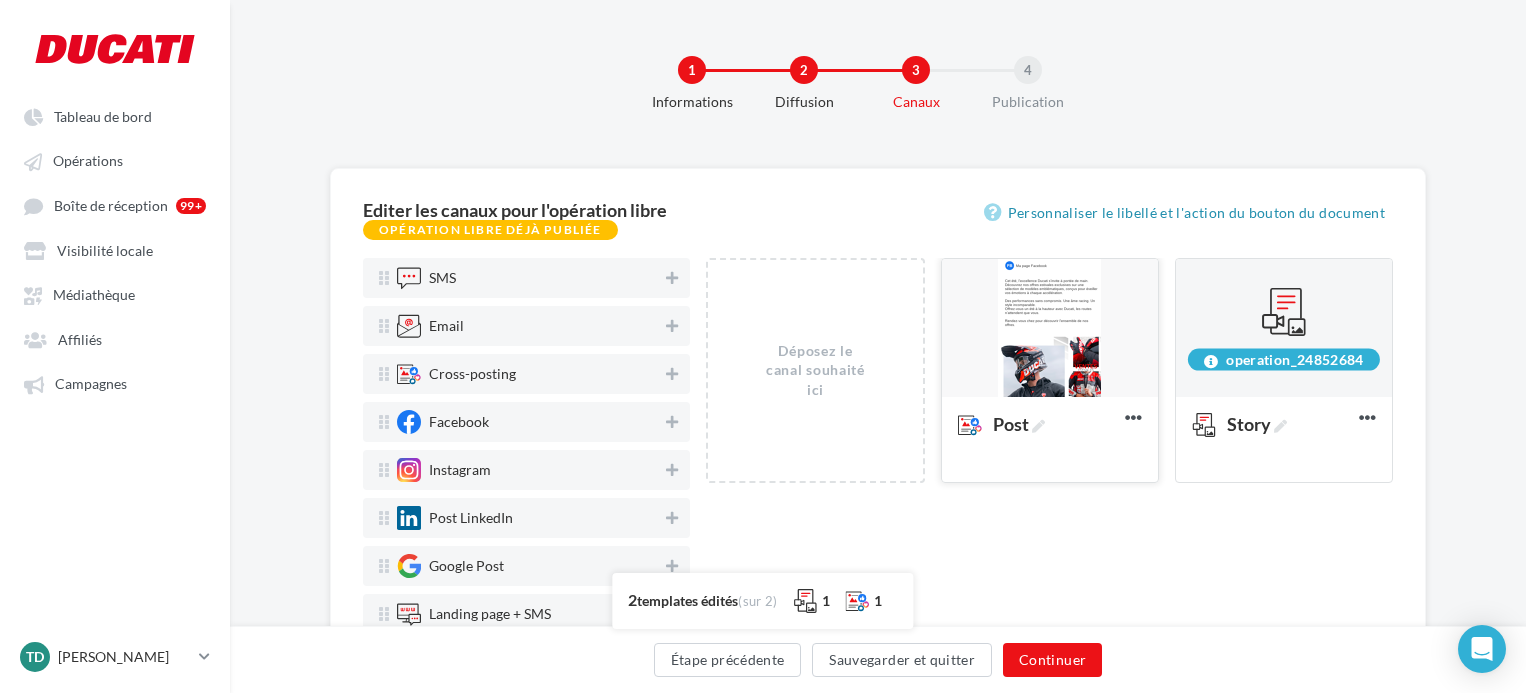 click on "Post" at bounding box center [1050, 438] 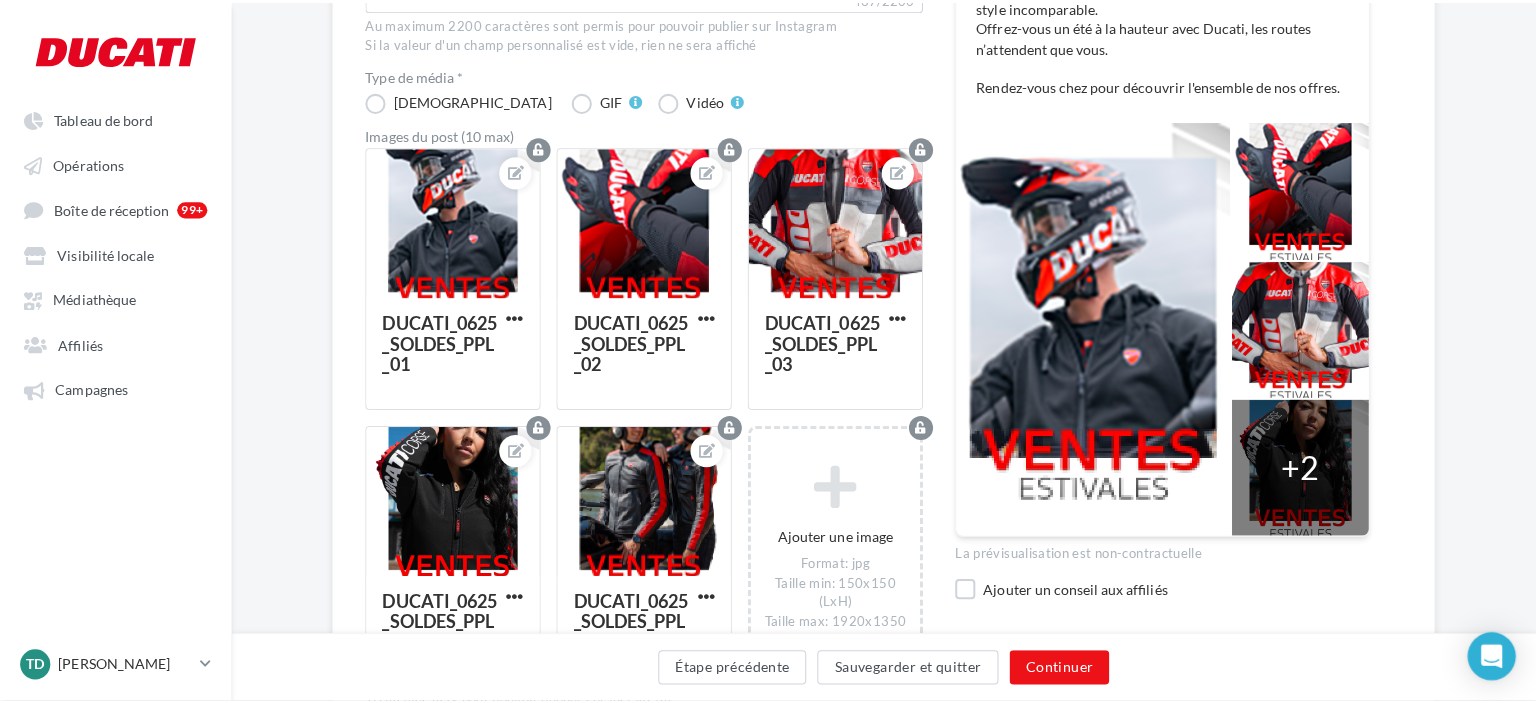 scroll, scrollTop: 600, scrollLeft: 0, axis: vertical 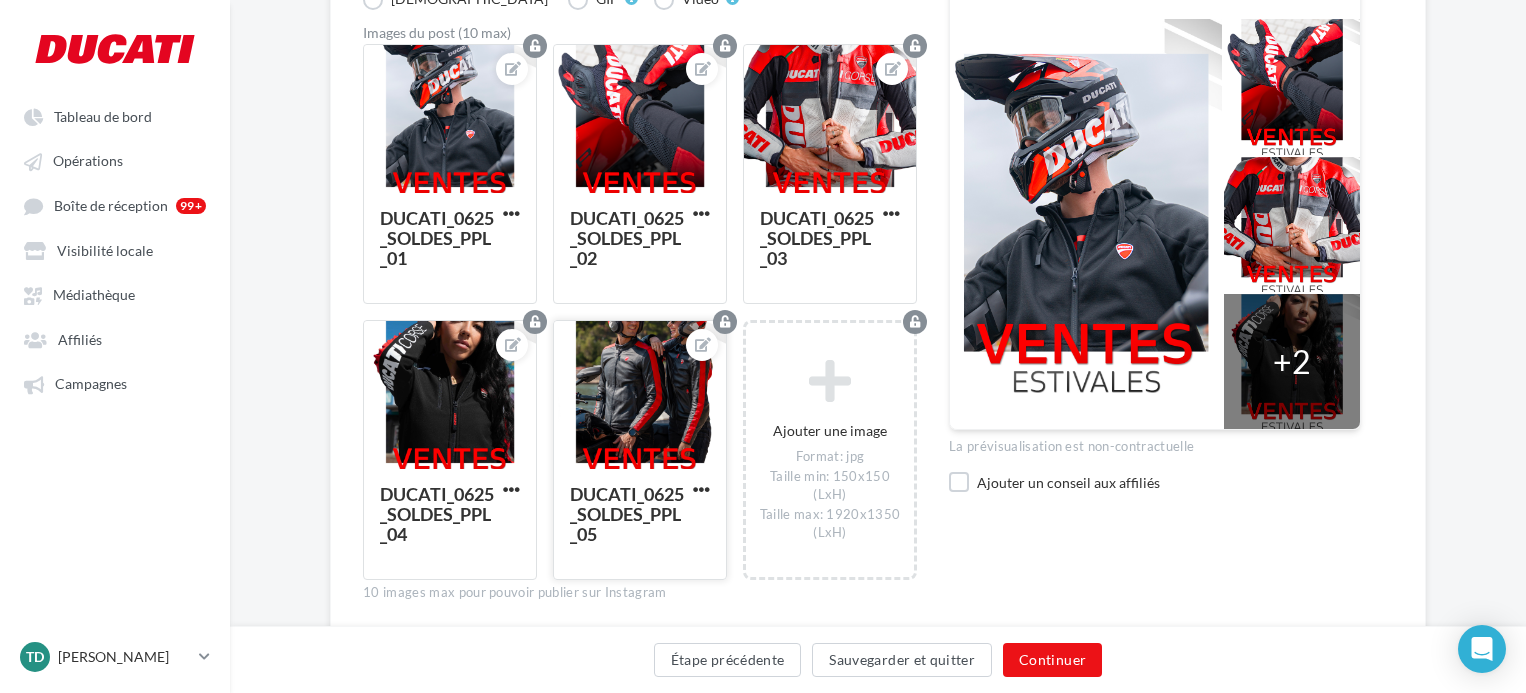 click at bounding box center (640, 396) 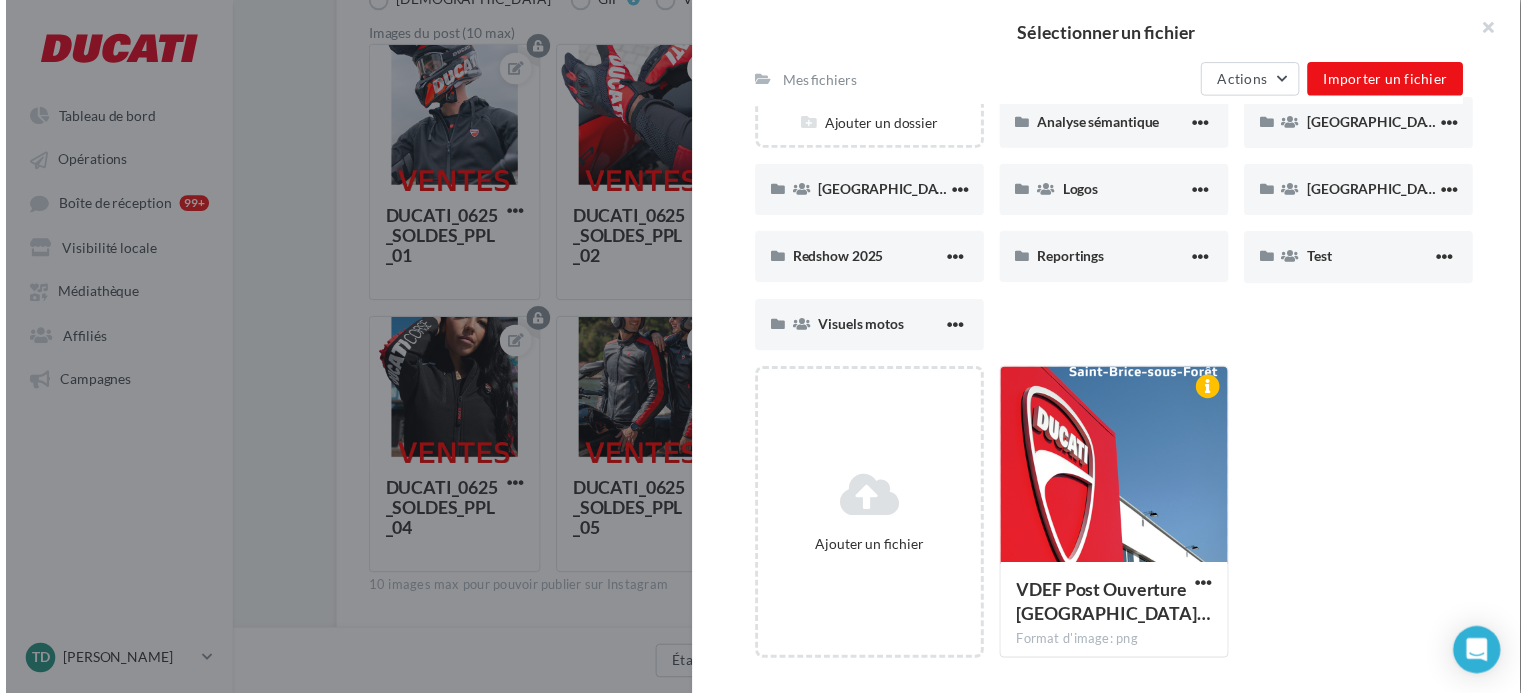 scroll, scrollTop: 193, scrollLeft: 0, axis: vertical 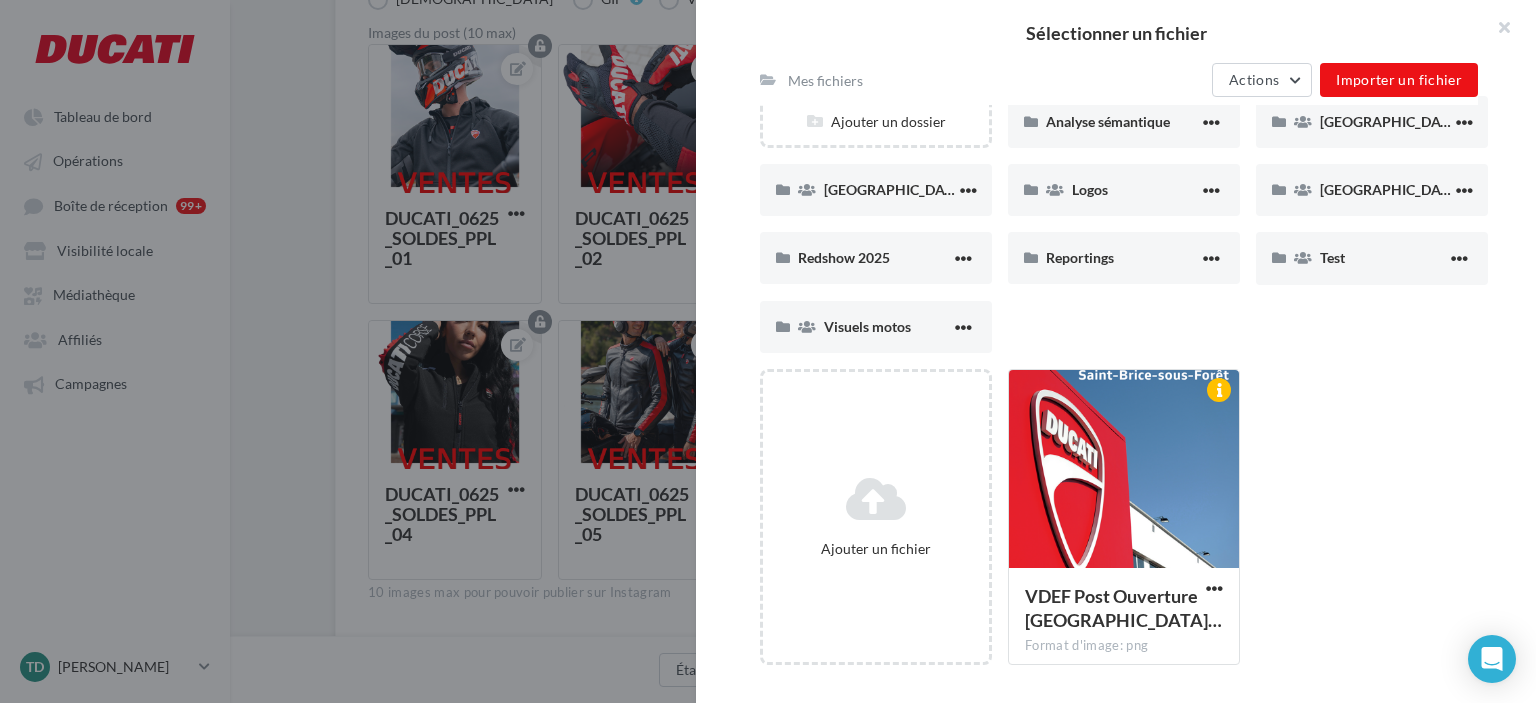 click on "Sélectionner un fichier
Consulter les contraintes attendues pour ce type de campagne                   Filtrer par        Réinitialiser
Mes fichiers
Partagés avec moi
Fichiers partagés
Champs de personnalisation
Mes fichiers                 Actions                Importer un fichier     Ajouter un dossier    Analyse sémantique                Analyse sémantique          Belgique/Luxembourg                Belgique/Luxembourg          France                France          Logos                Logos          Nederland                Nederland      Redshow 2025                Redshow 2025      Reportings                Reportings          Test                Test          Visuels motos                Visuels motos       Ajouter un fichier                      VDEF Post Ouverture St Brice…  Format d'image: png" at bounding box center (455, 304) 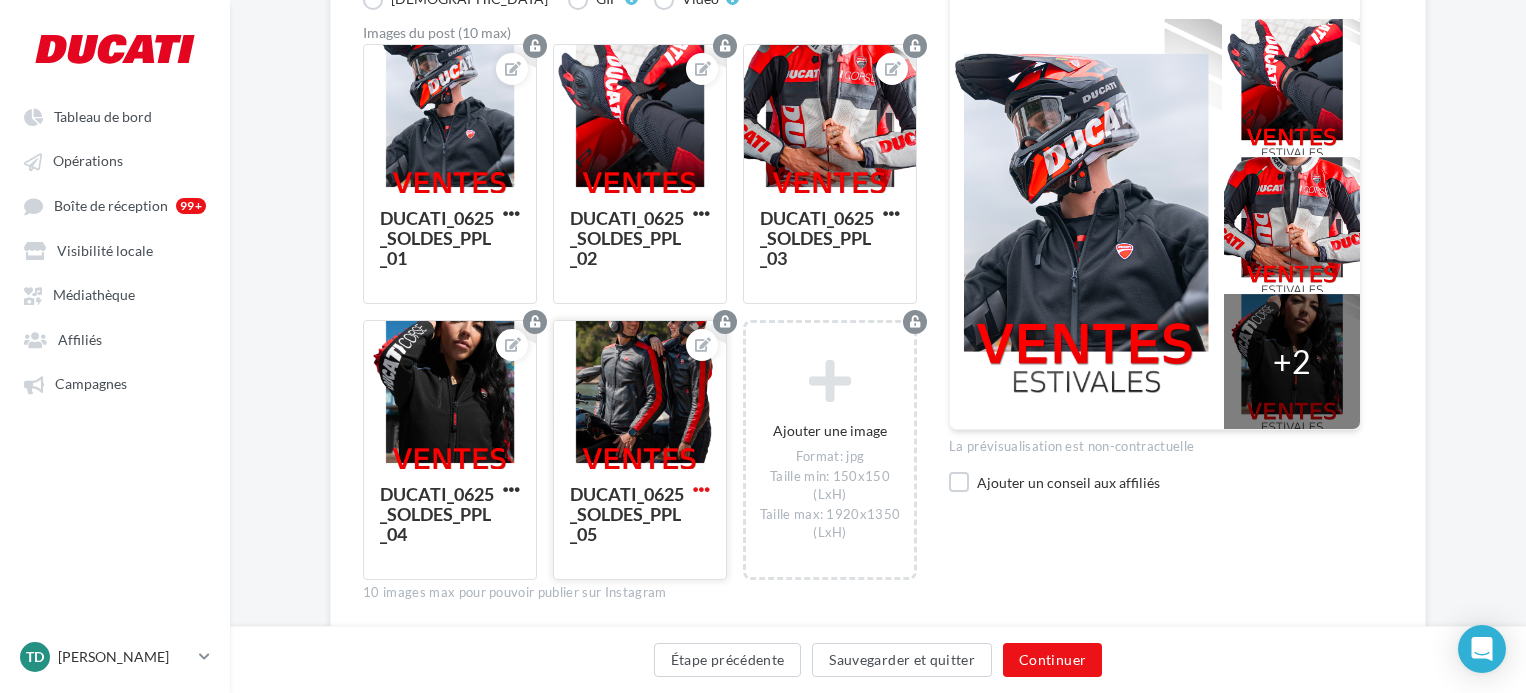 click at bounding box center [701, 489] 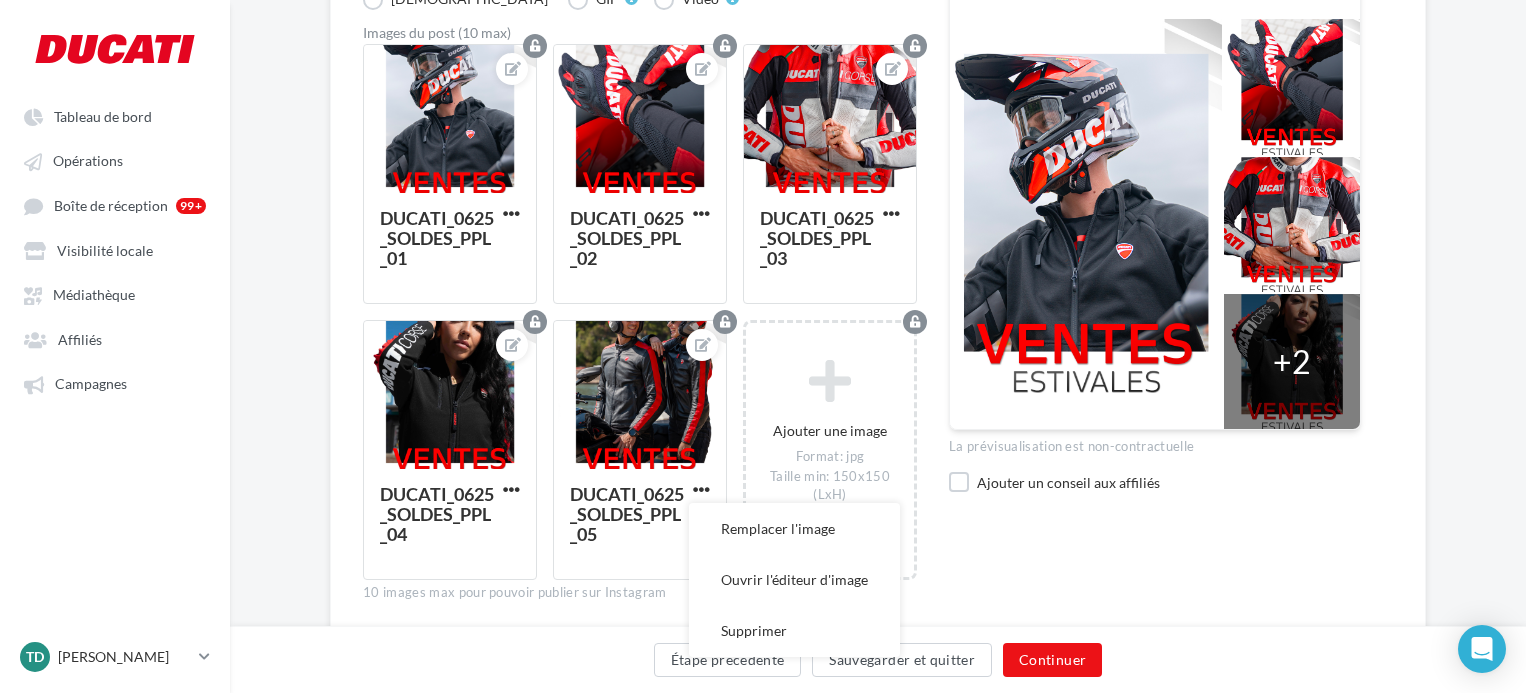 click on "**********" at bounding box center (878, 141) 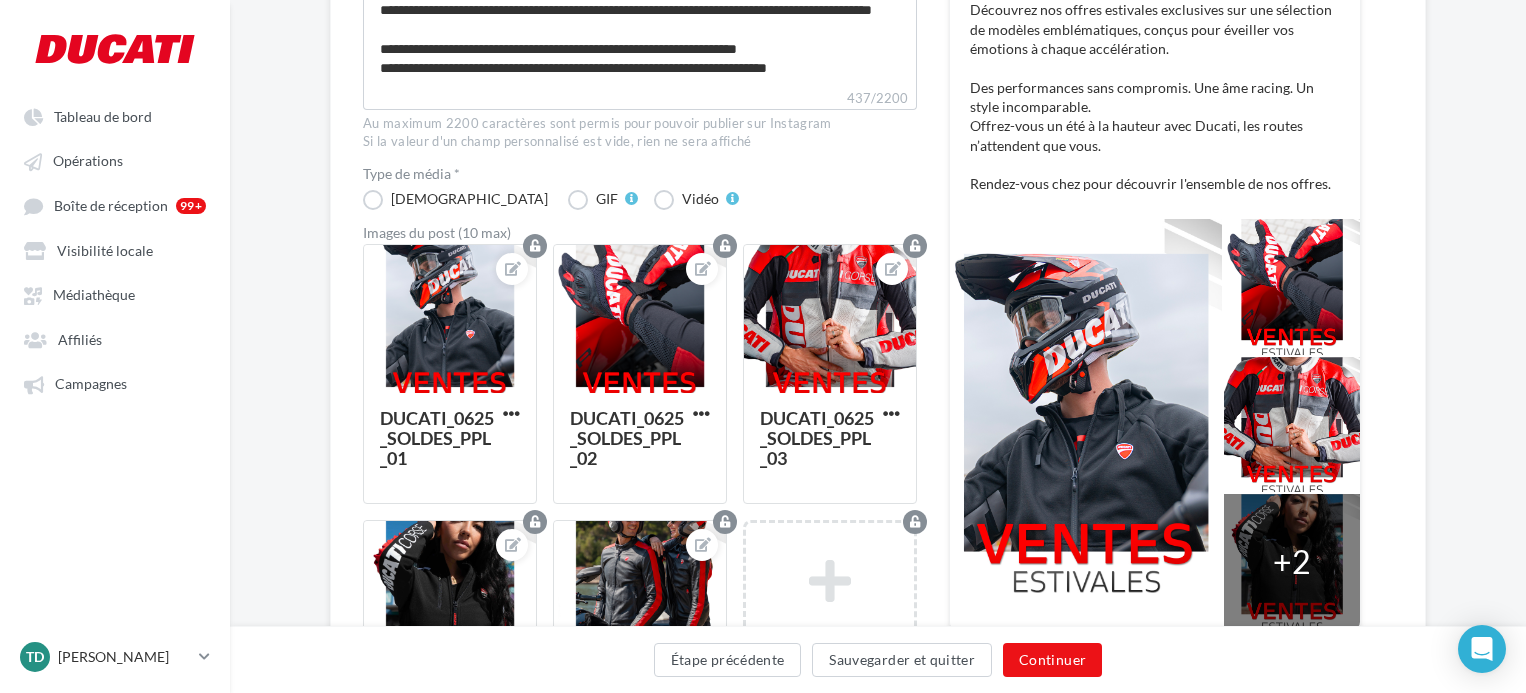 scroll, scrollTop: 600, scrollLeft: 0, axis: vertical 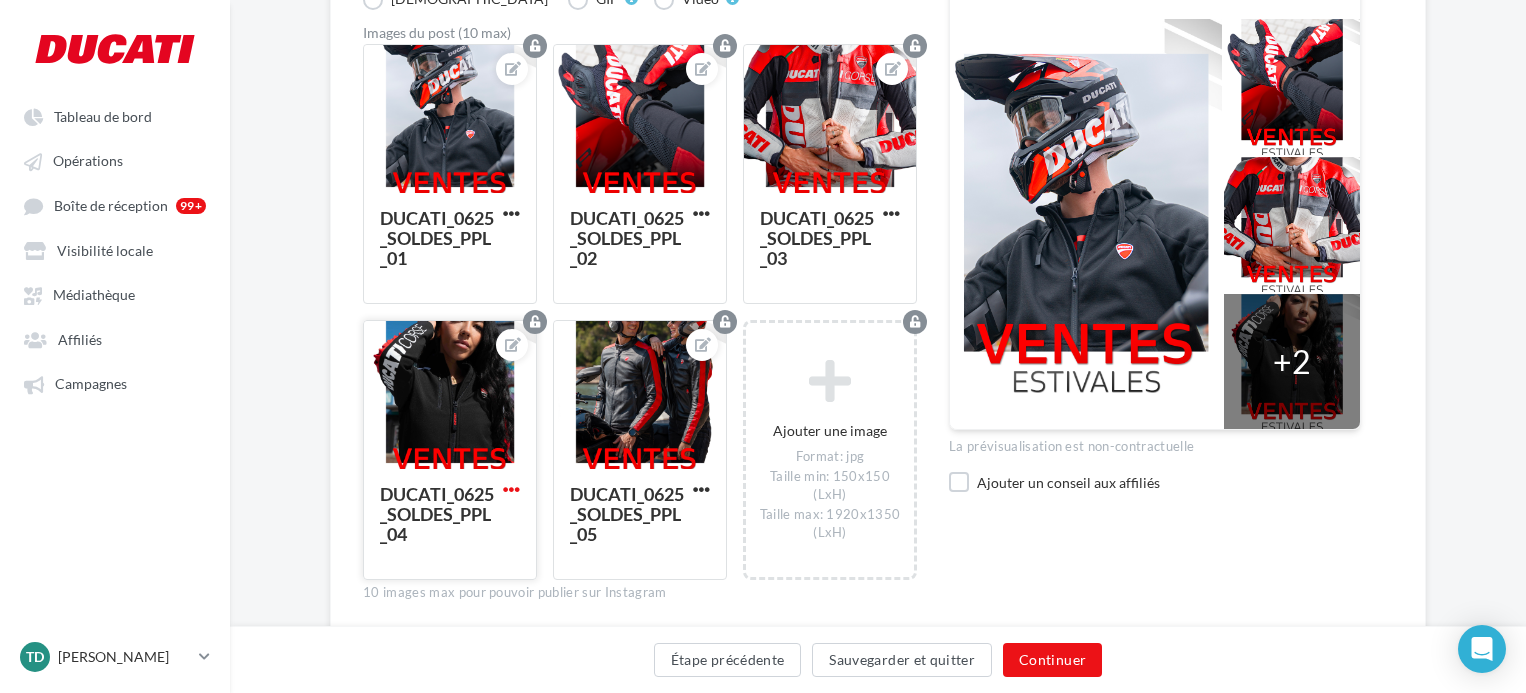 click at bounding box center [511, 489] 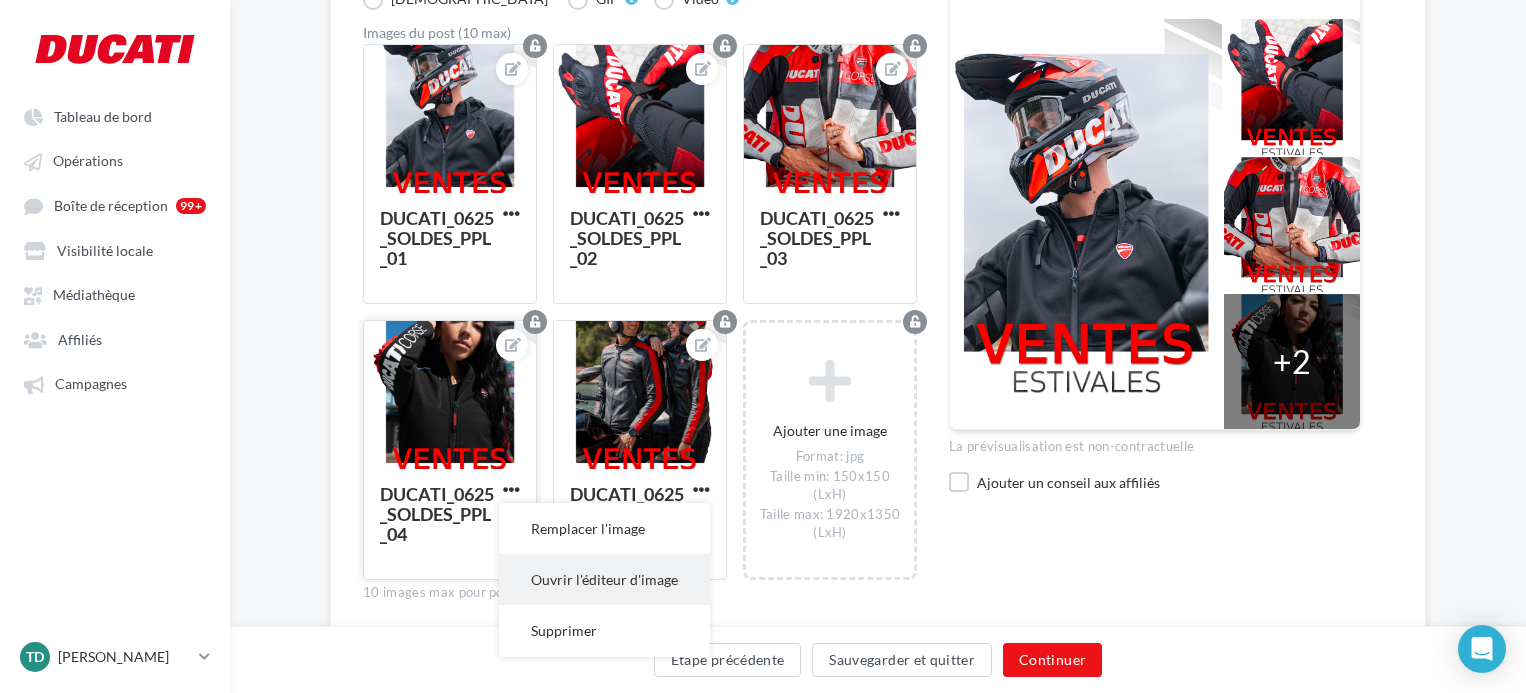 click on "Ouvrir l'éditeur d'image" at bounding box center (604, 579) 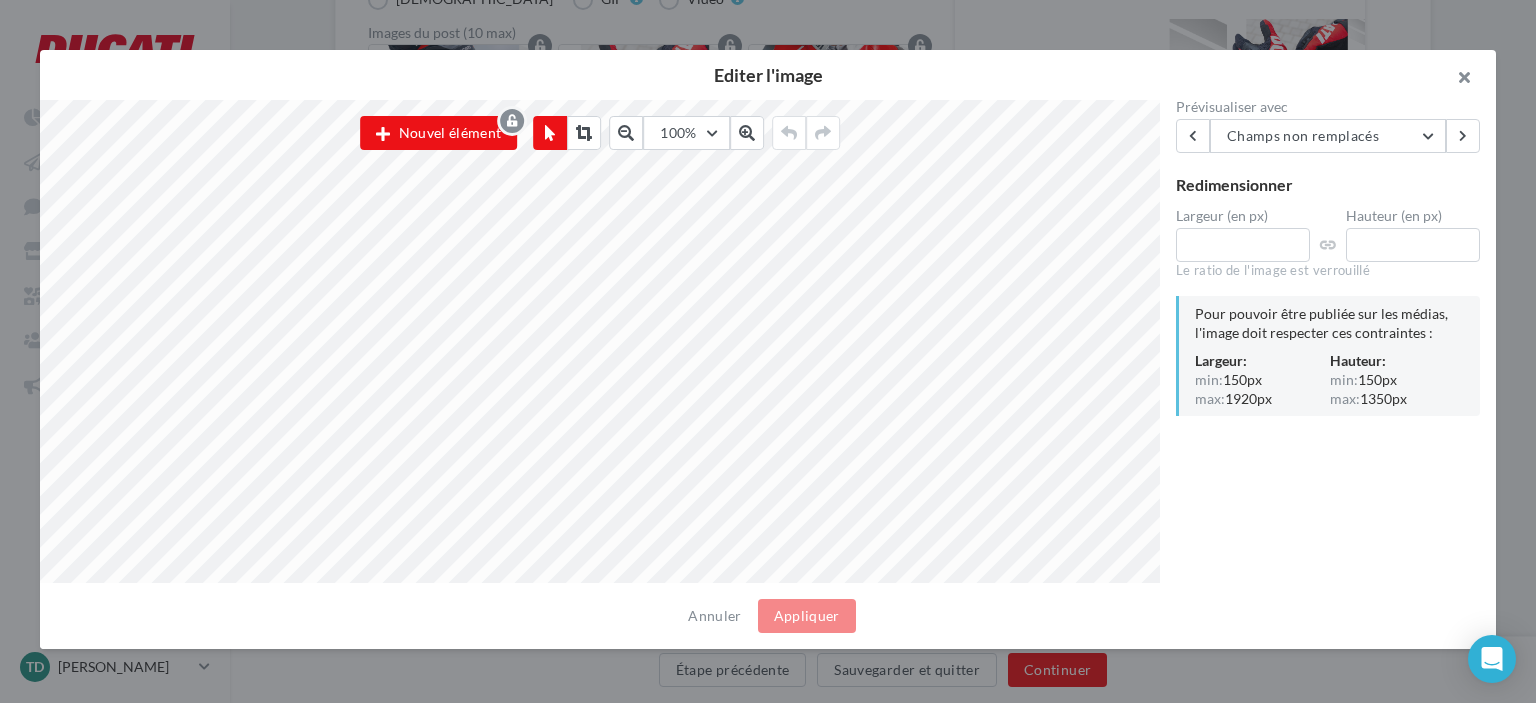 click at bounding box center (1456, 80) 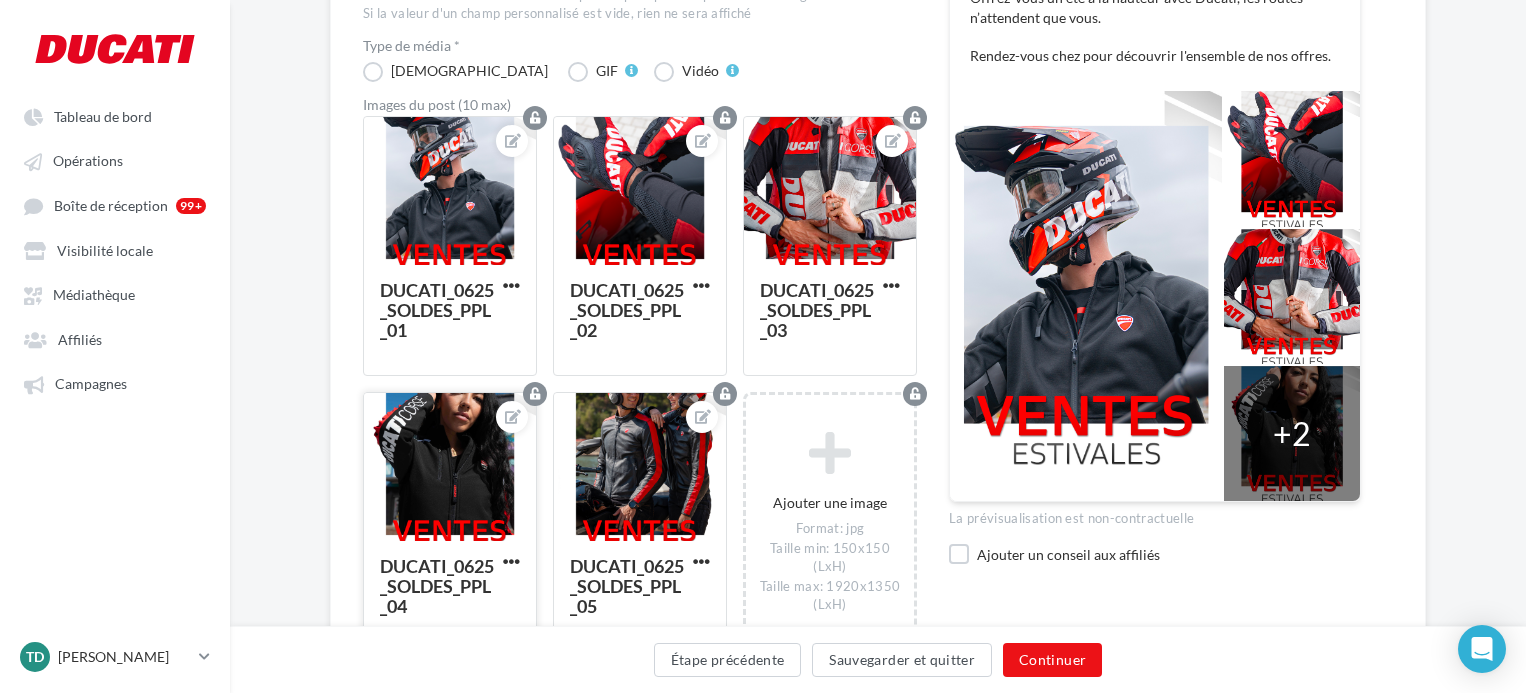 scroll, scrollTop: 500, scrollLeft: 0, axis: vertical 